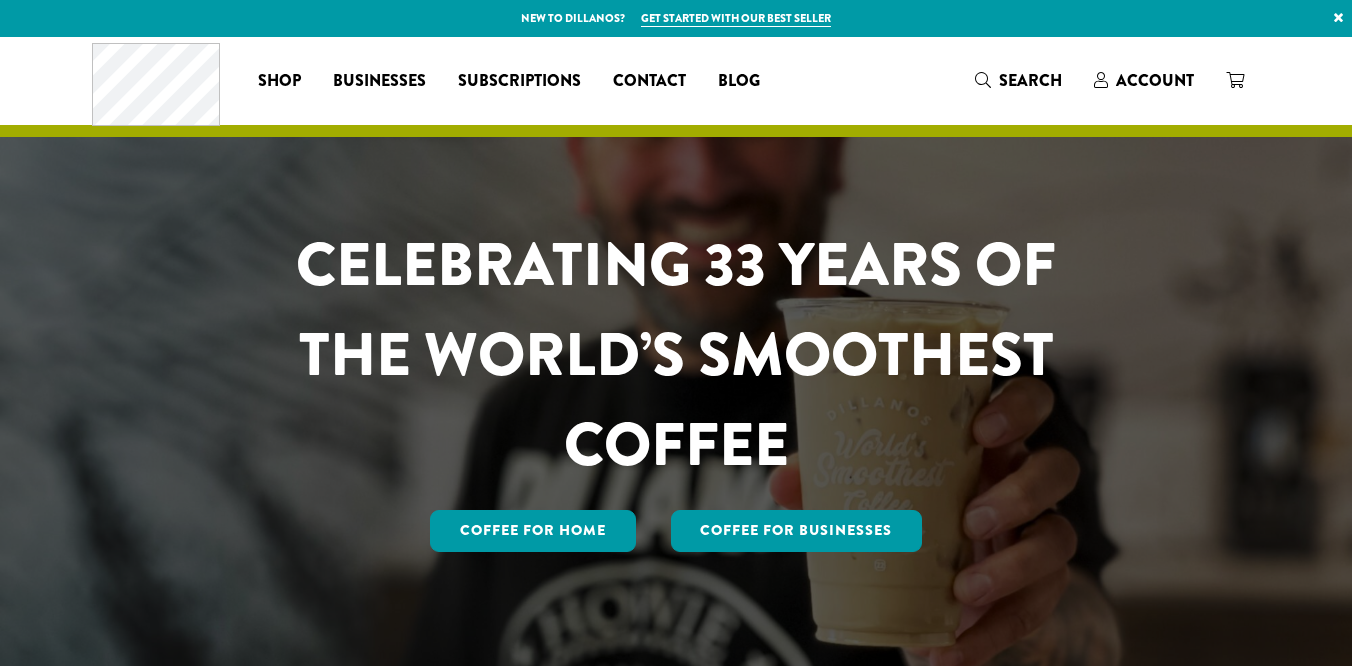 scroll, scrollTop: 0, scrollLeft: 0, axis: both 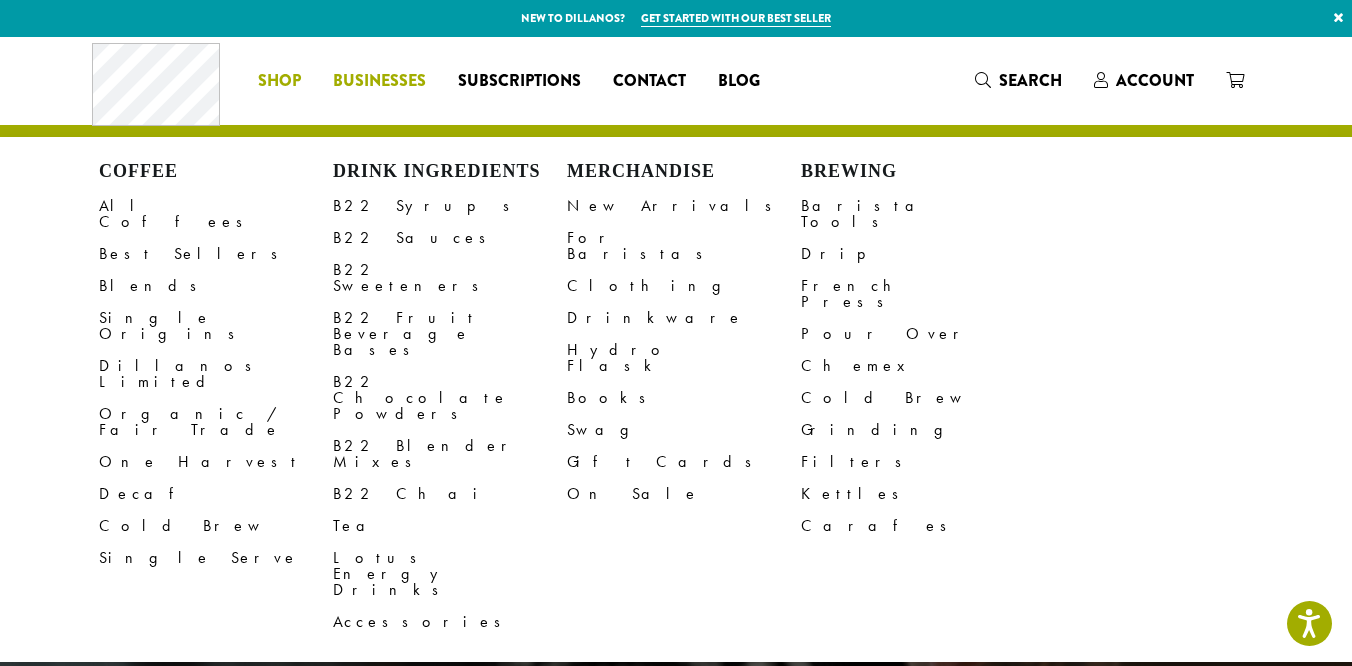 click on "Businesses" at bounding box center (379, 81) 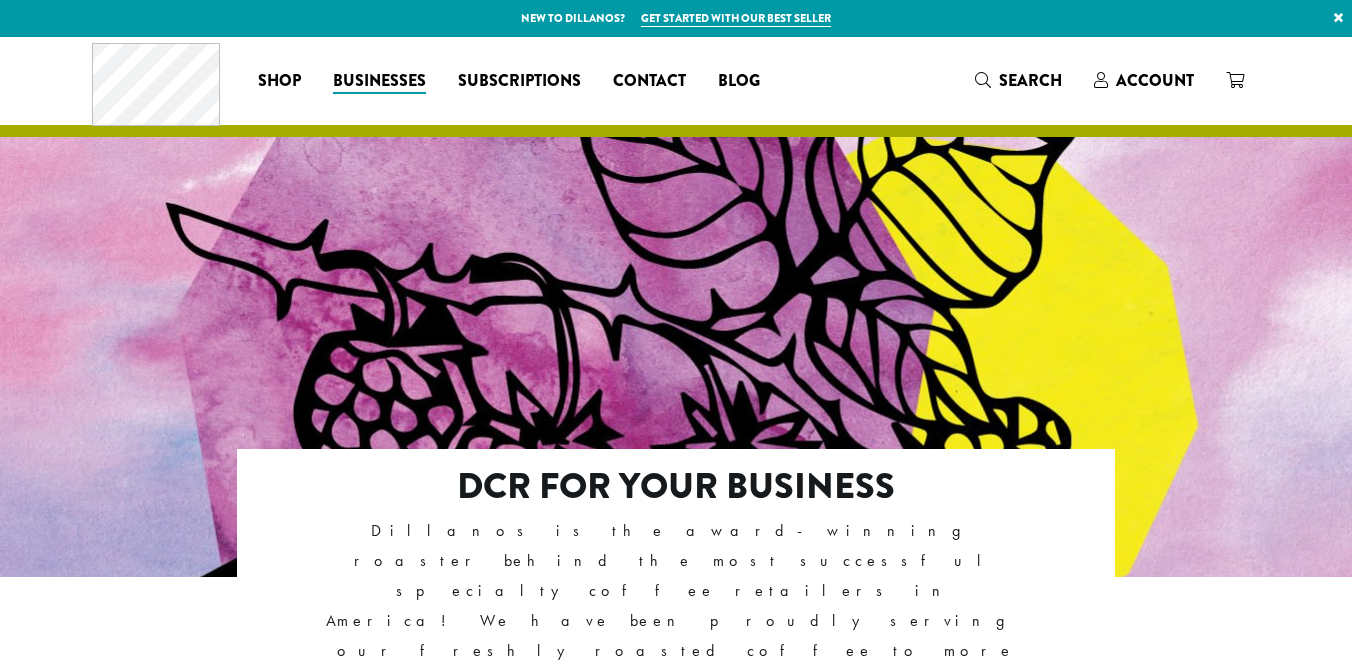 scroll, scrollTop: 0, scrollLeft: 0, axis: both 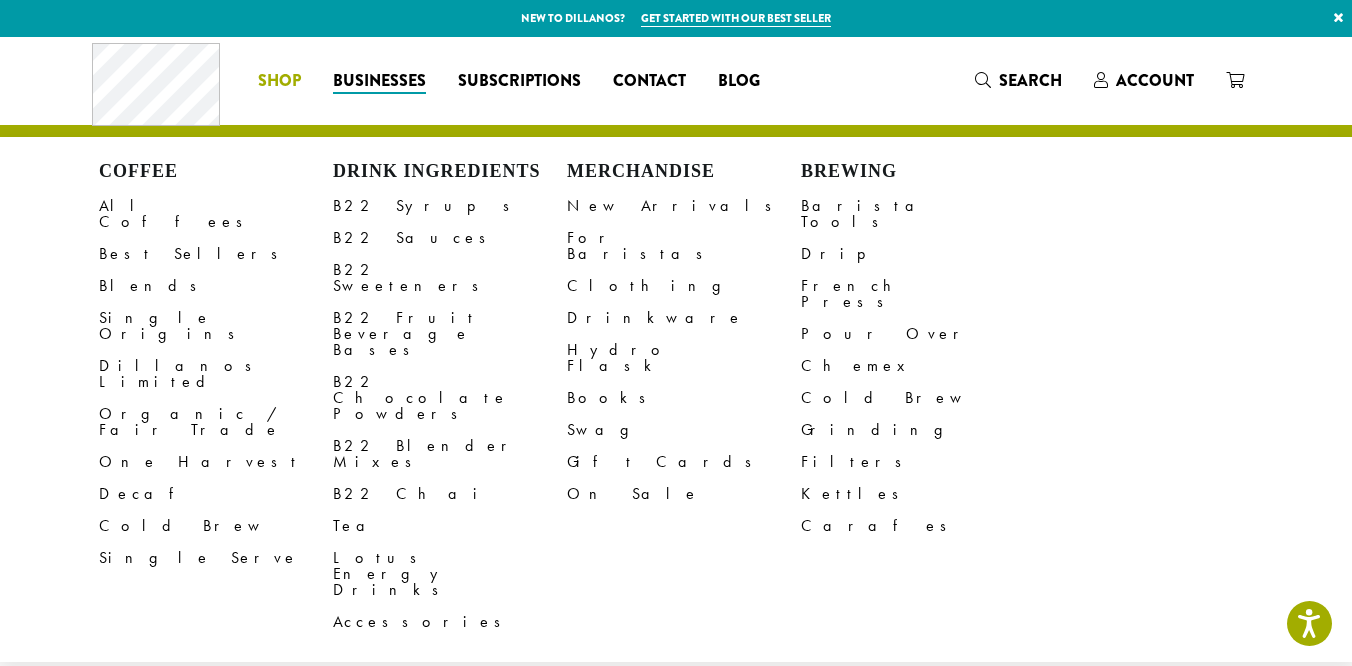click on "Shop" at bounding box center (279, 81) 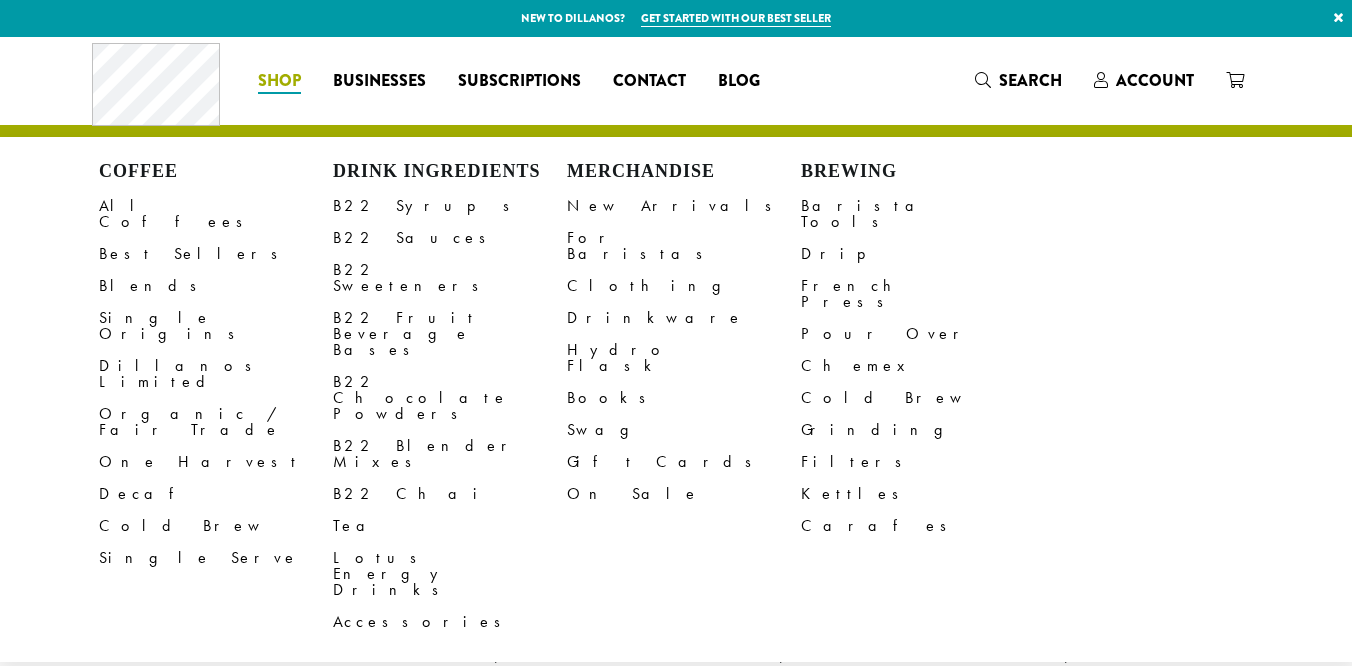 scroll, scrollTop: 0, scrollLeft: 0, axis: both 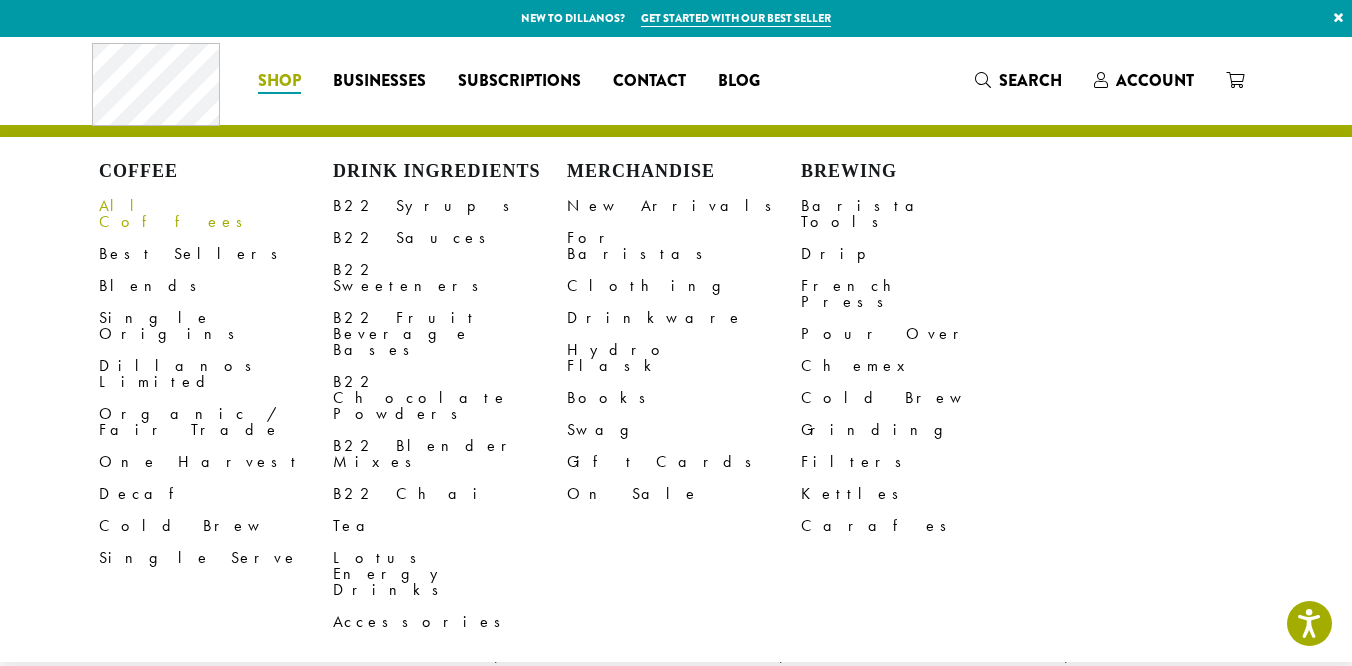 click on "All Coffees" at bounding box center [216, 214] 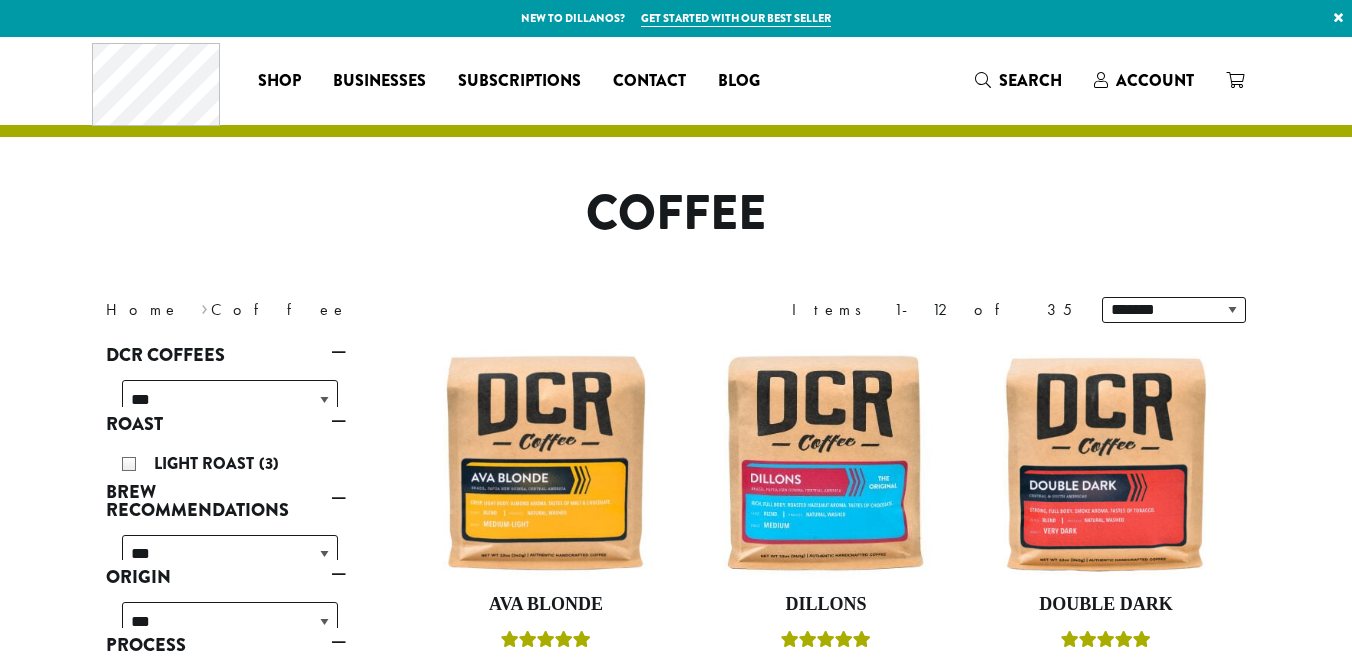 scroll, scrollTop: 0, scrollLeft: 0, axis: both 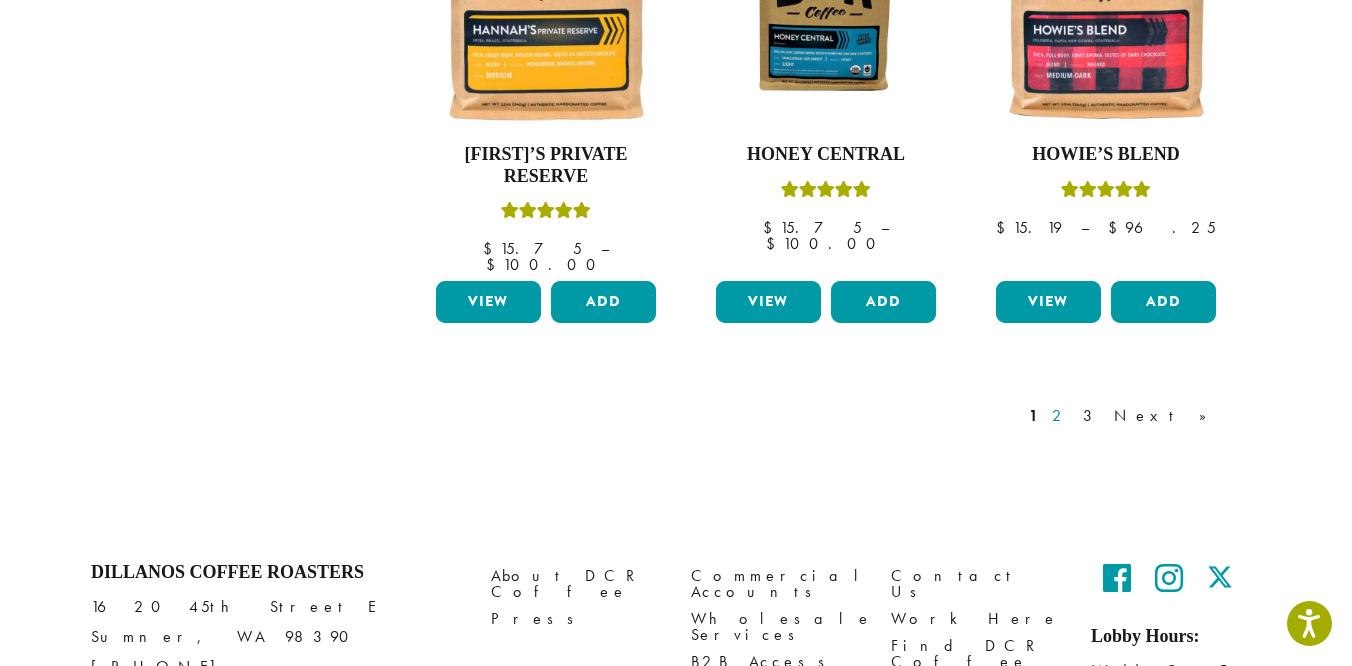 click on "2" at bounding box center (1060, 416) 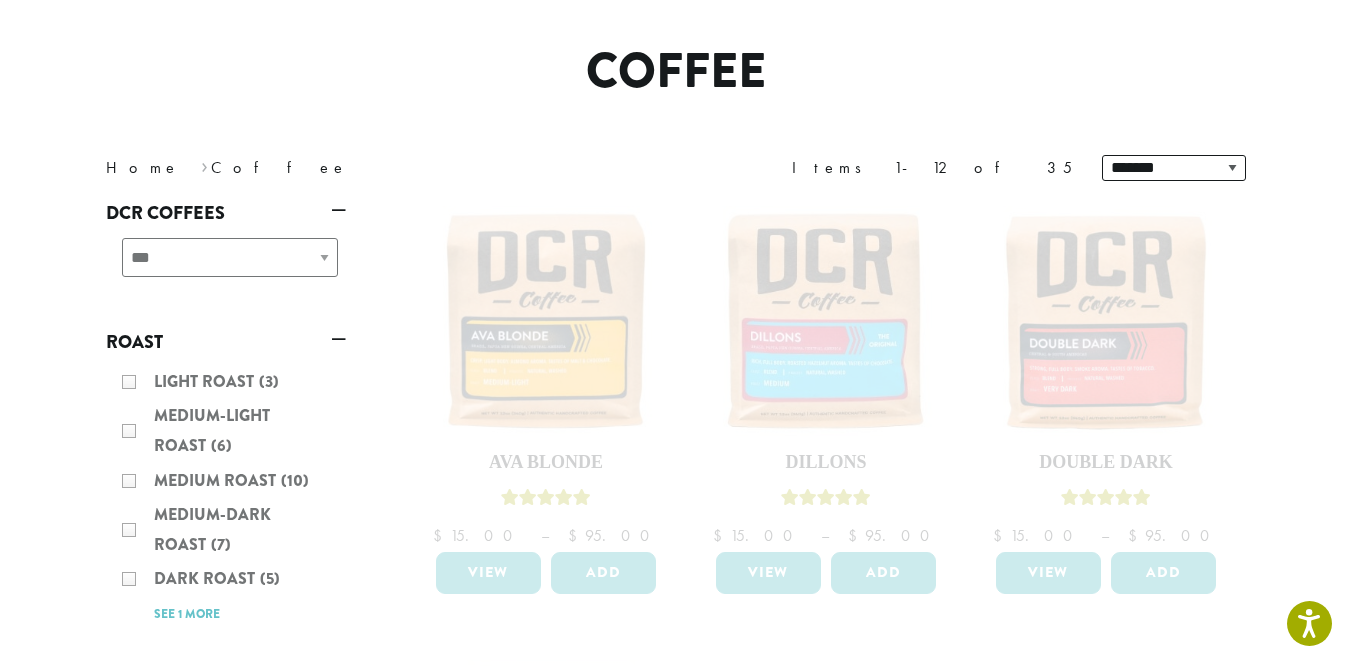 scroll, scrollTop: 140, scrollLeft: 0, axis: vertical 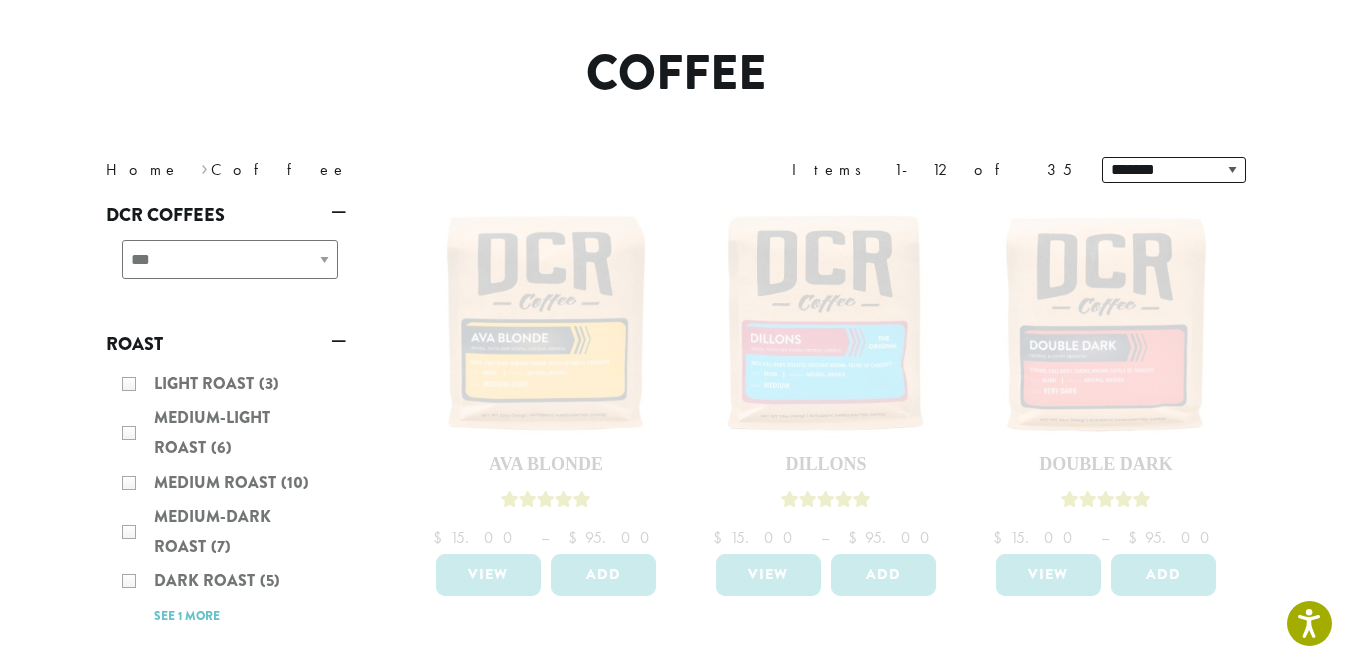 click at bounding box center (826, 1125) 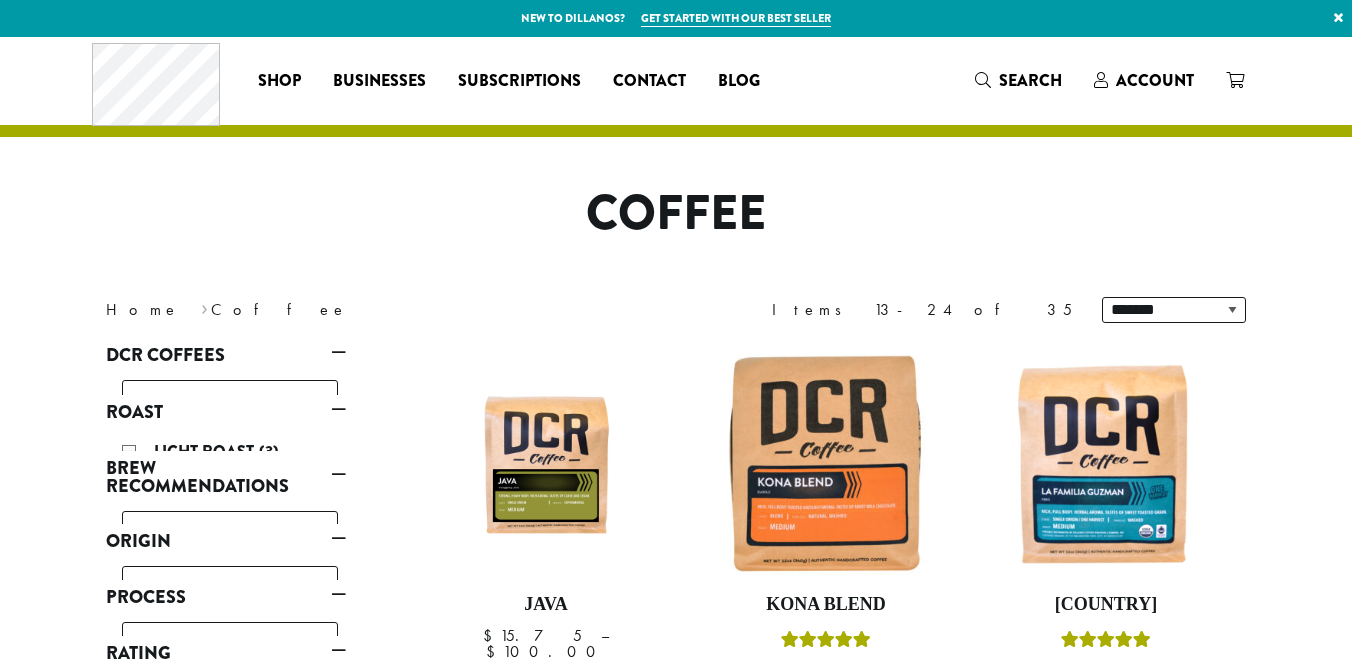 scroll, scrollTop: 140, scrollLeft: 0, axis: vertical 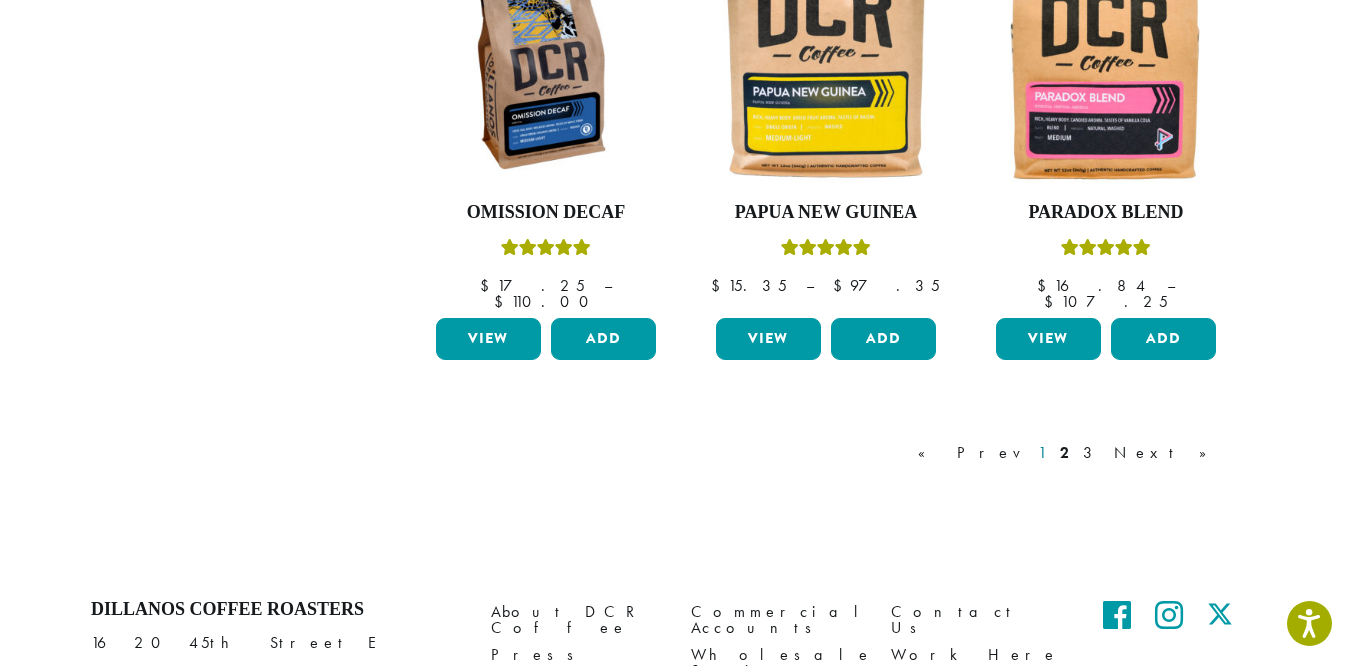 click on "1" at bounding box center (1042, 453) 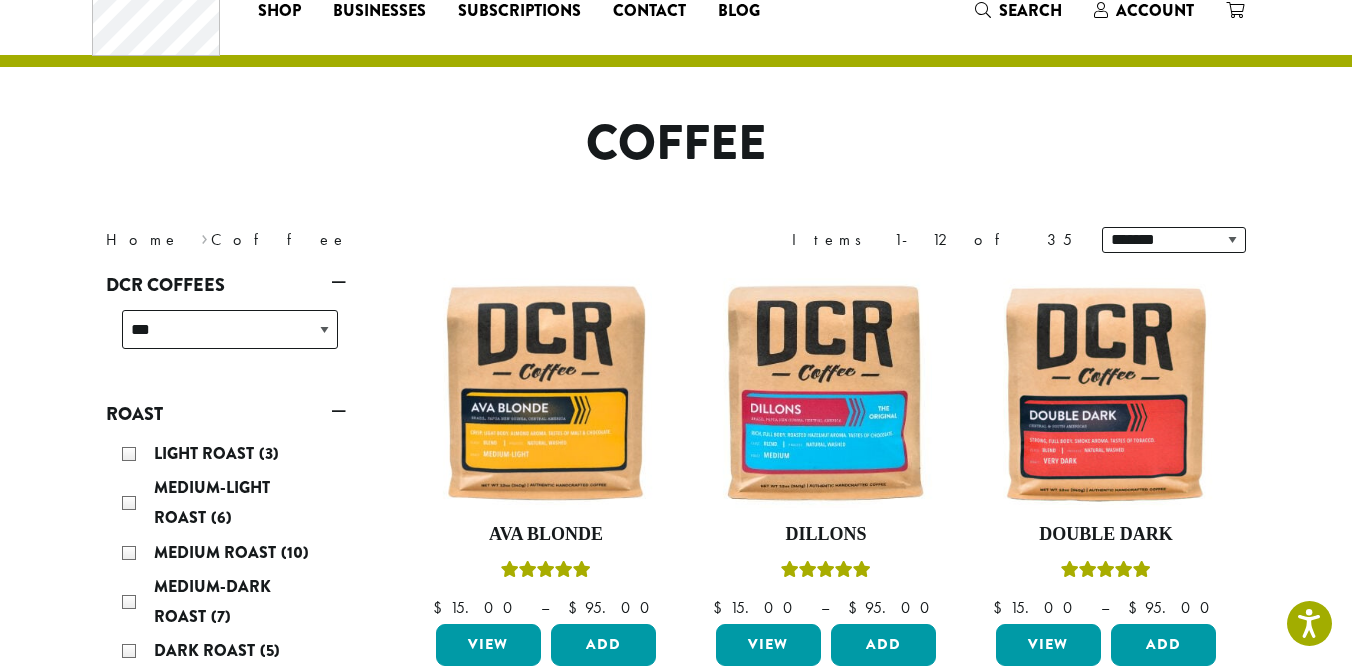scroll, scrollTop: 99, scrollLeft: 0, axis: vertical 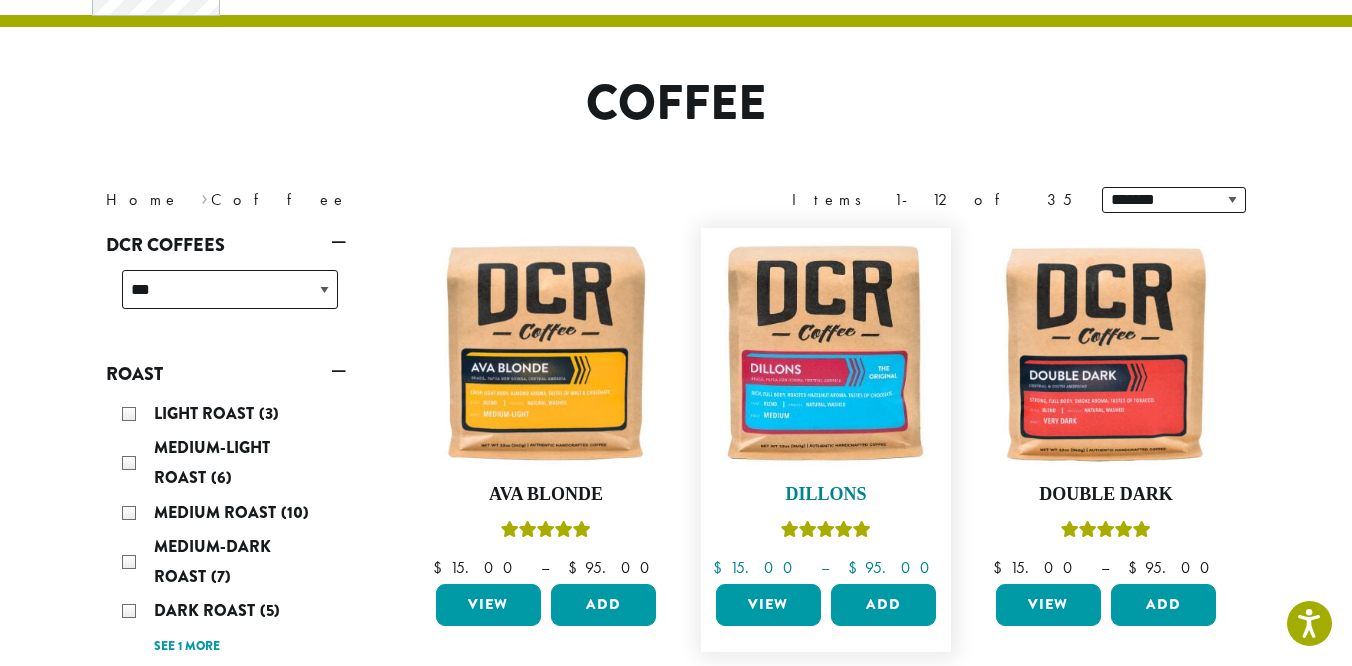 click at bounding box center [826, 353] 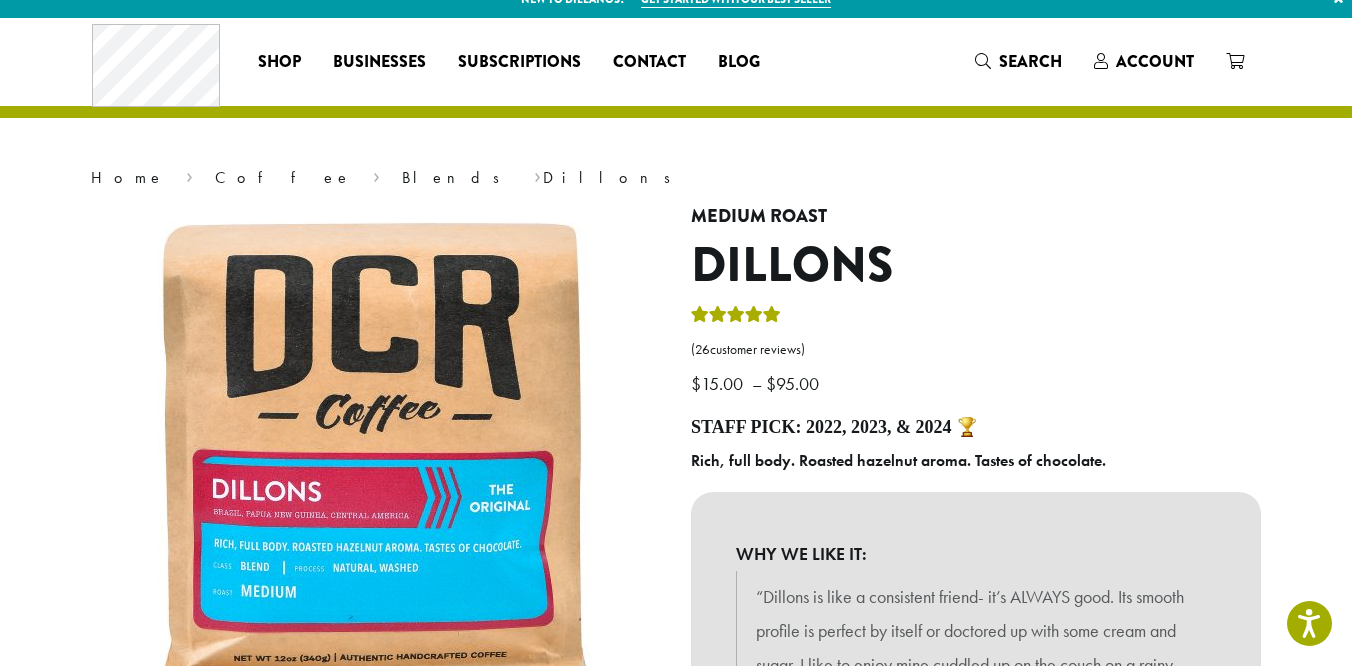 scroll, scrollTop: 35, scrollLeft: 0, axis: vertical 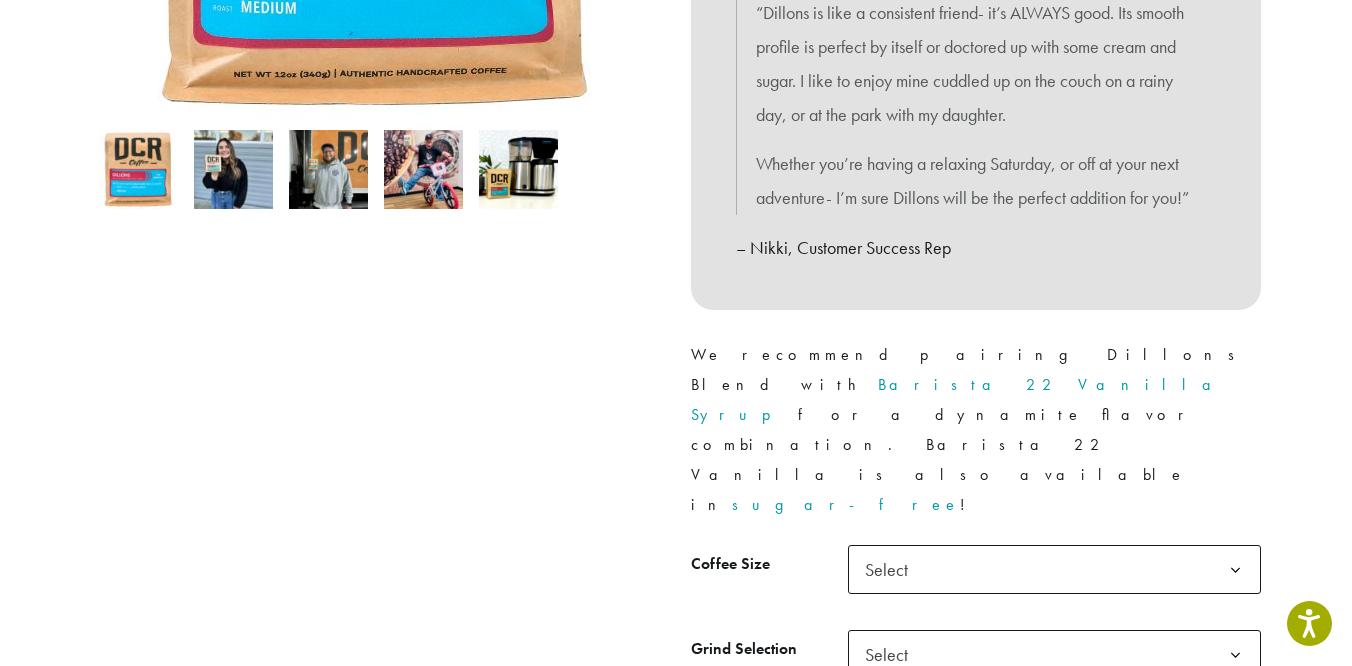 click on "Select" 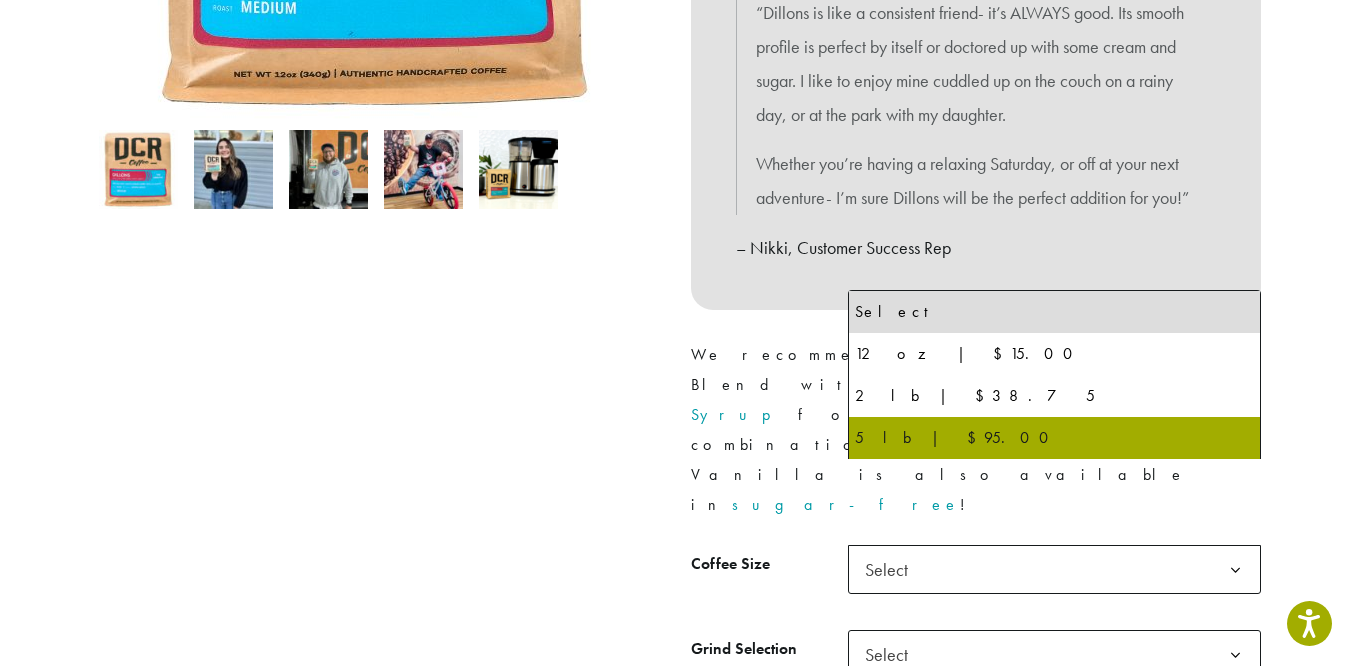 click at bounding box center [376, 199] 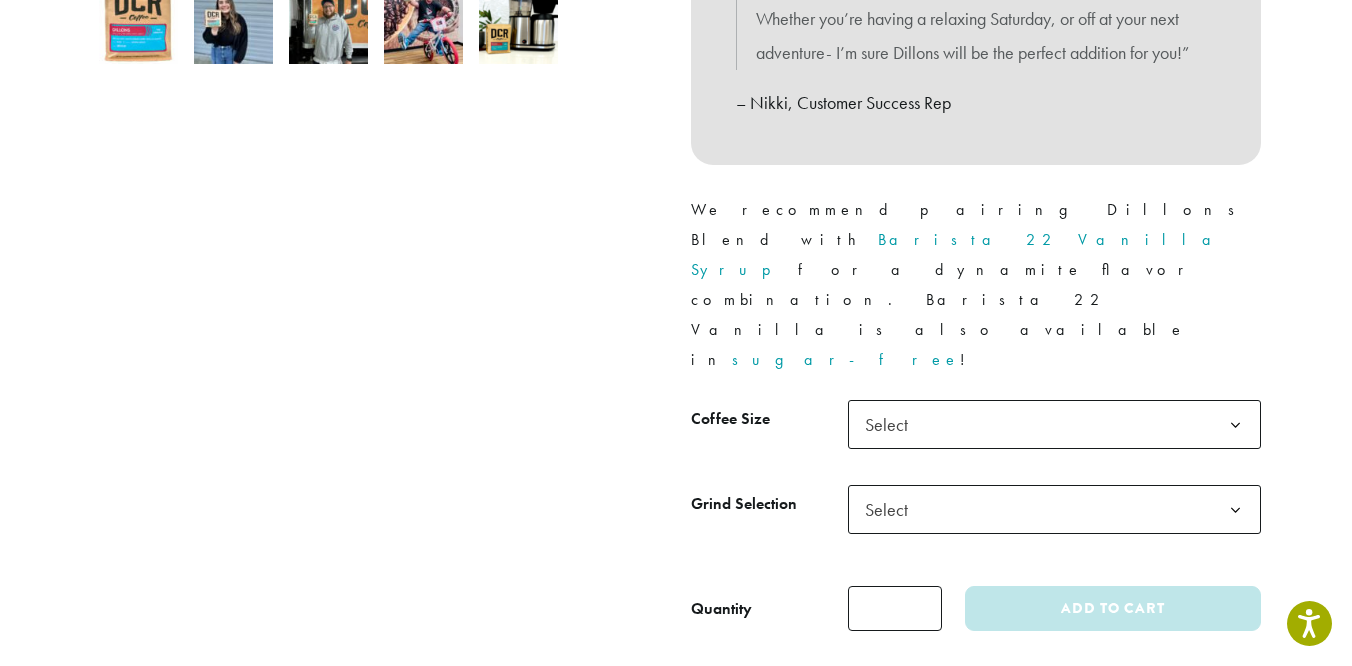 scroll, scrollTop: 752, scrollLeft: 0, axis: vertical 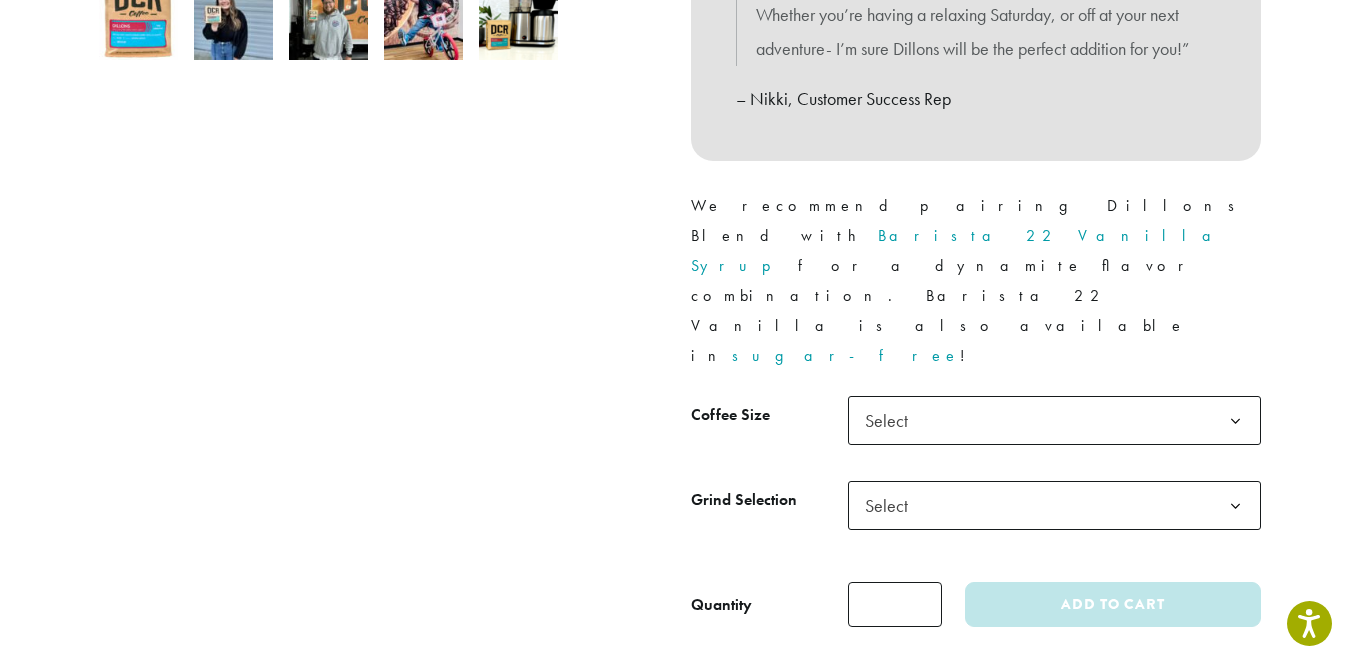 click on "Select" 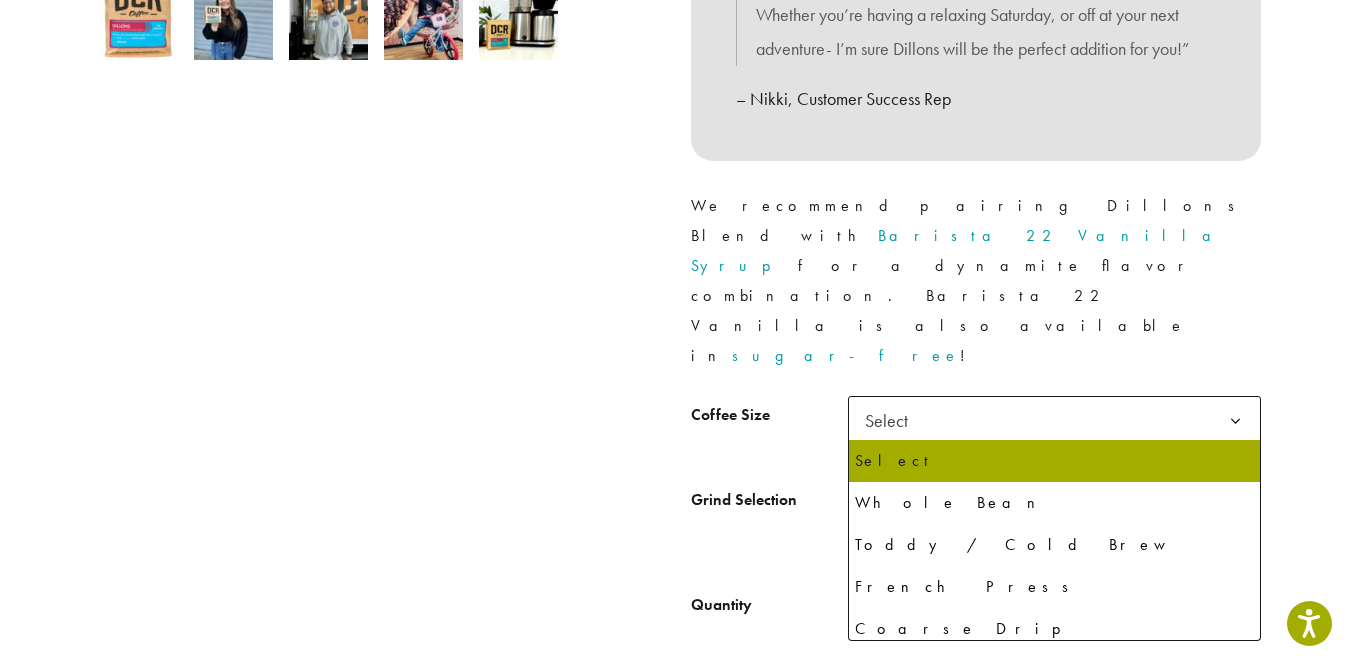 click at bounding box center (376, 50) 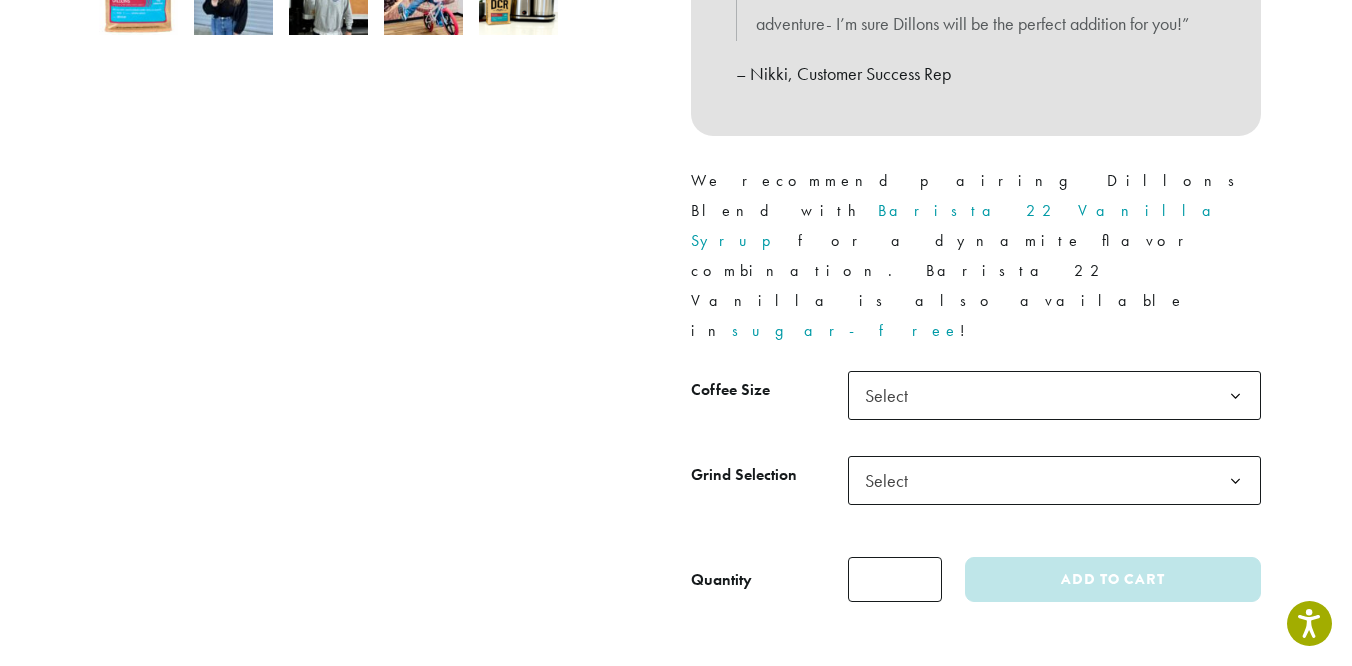 scroll, scrollTop: 779, scrollLeft: 0, axis: vertical 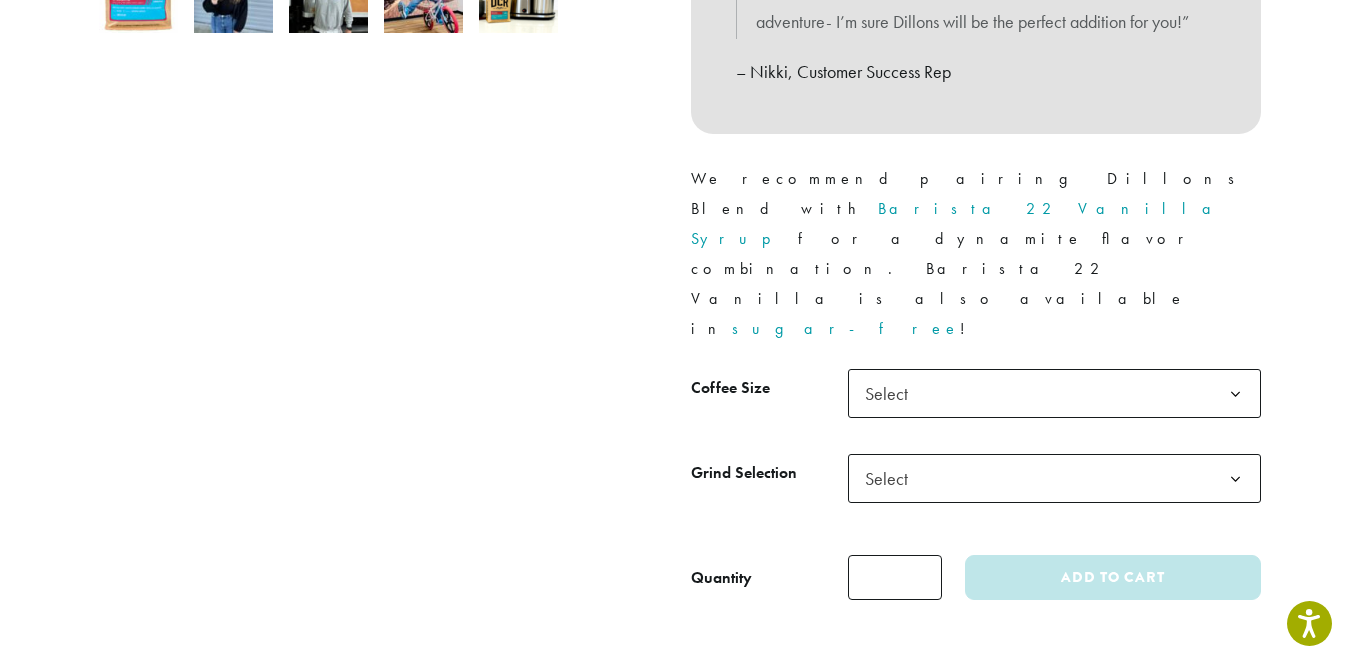 click on "Select" 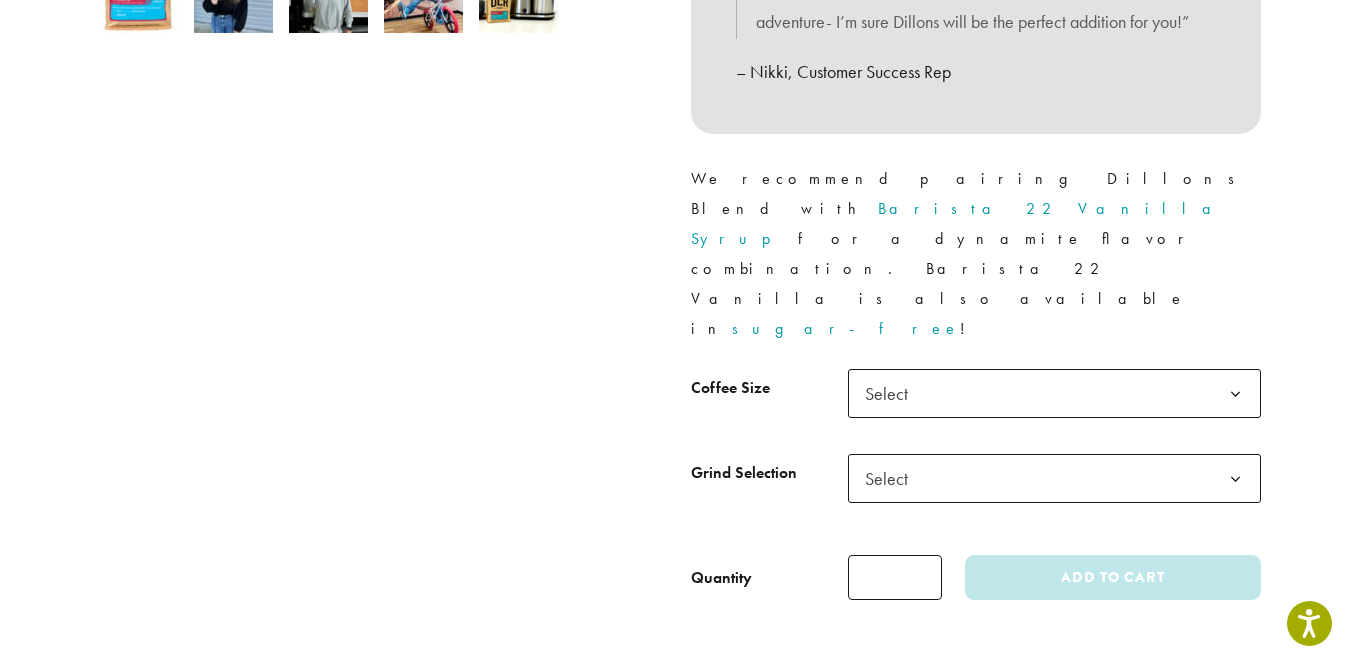 click at bounding box center [376, 23] 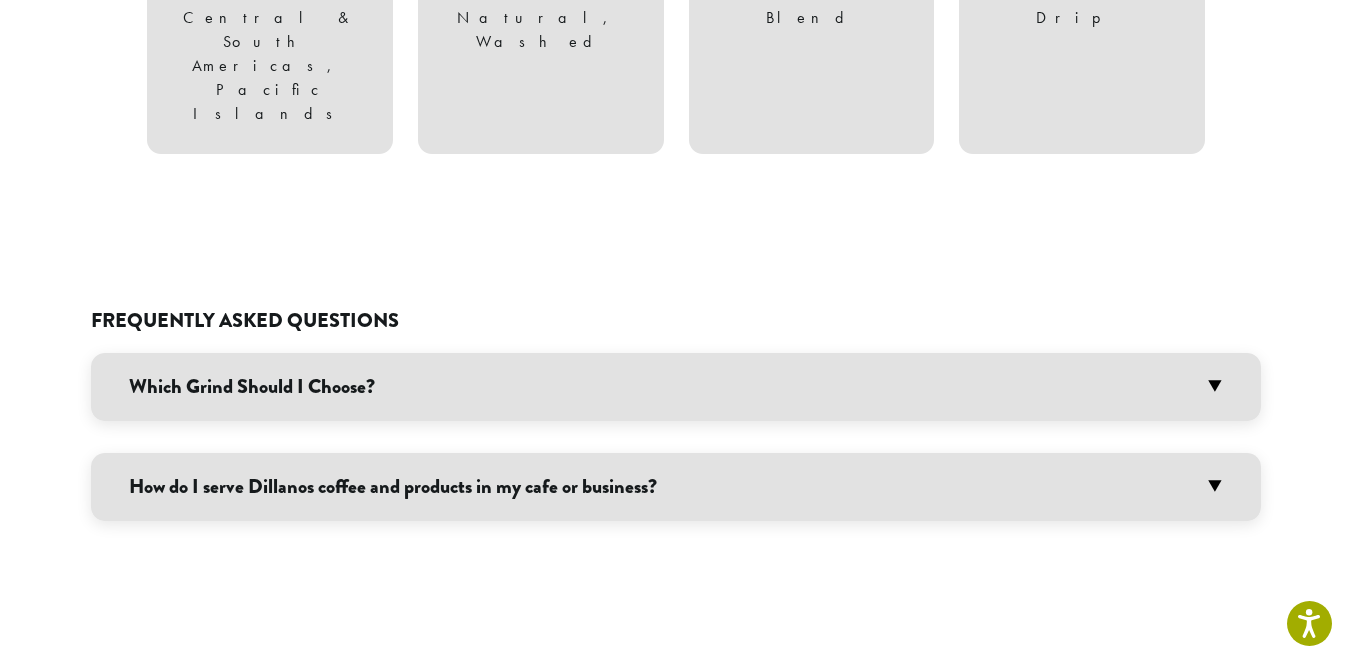 scroll, scrollTop: 1609, scrollLeft: 0, axis: vertical 